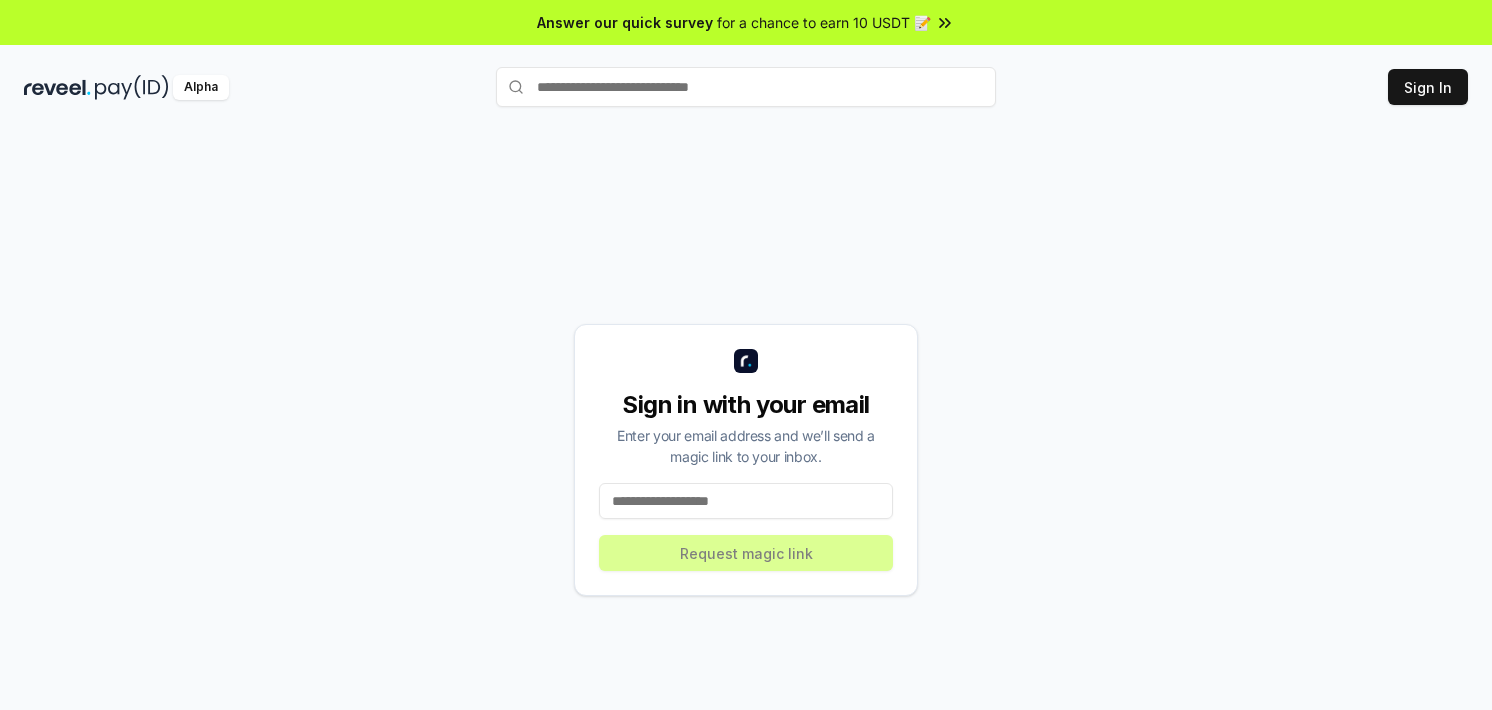 scroll, scrollTop: 0, scrollLeft: 0, axis: both 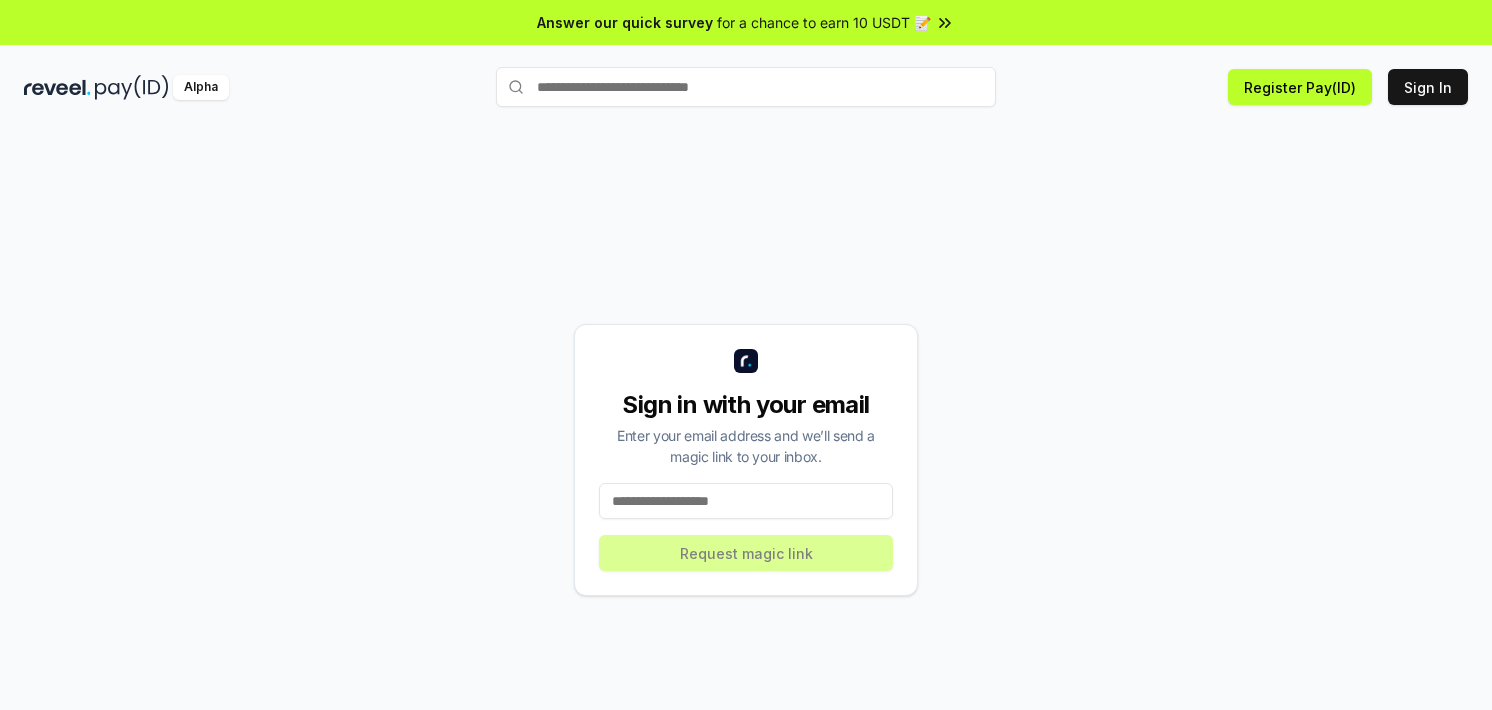 click at bounding box center [746, 501] 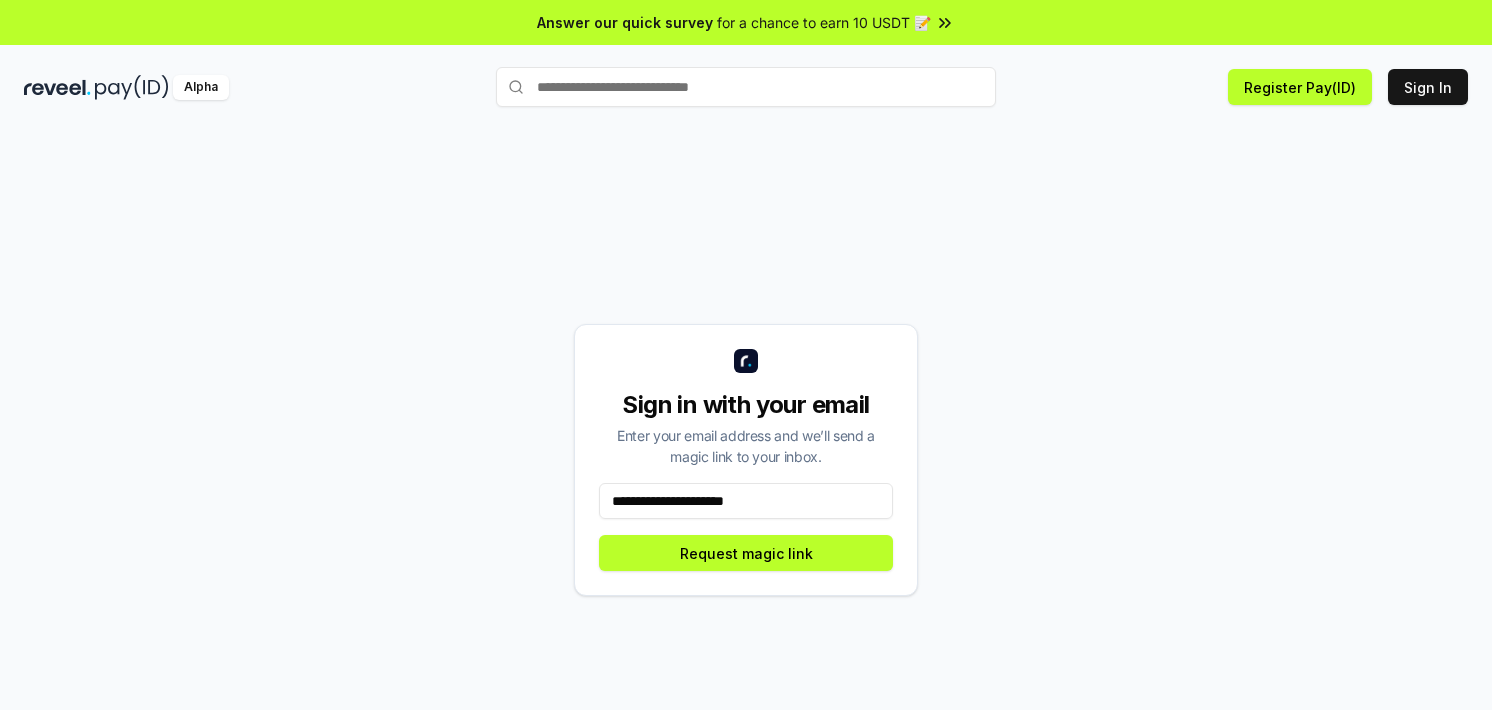 type on "**********" 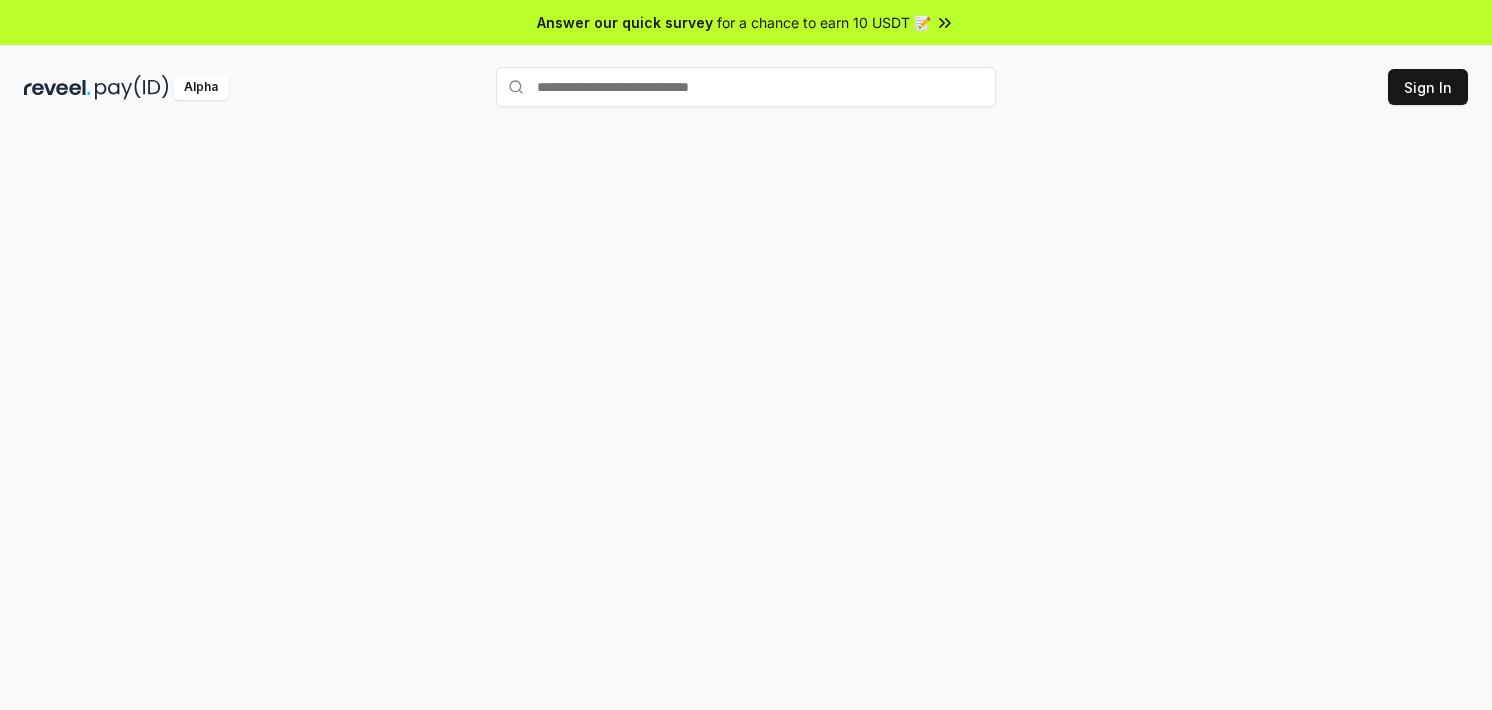 scroll, scrollTop: 0, scrollLeft: 0, axis: both 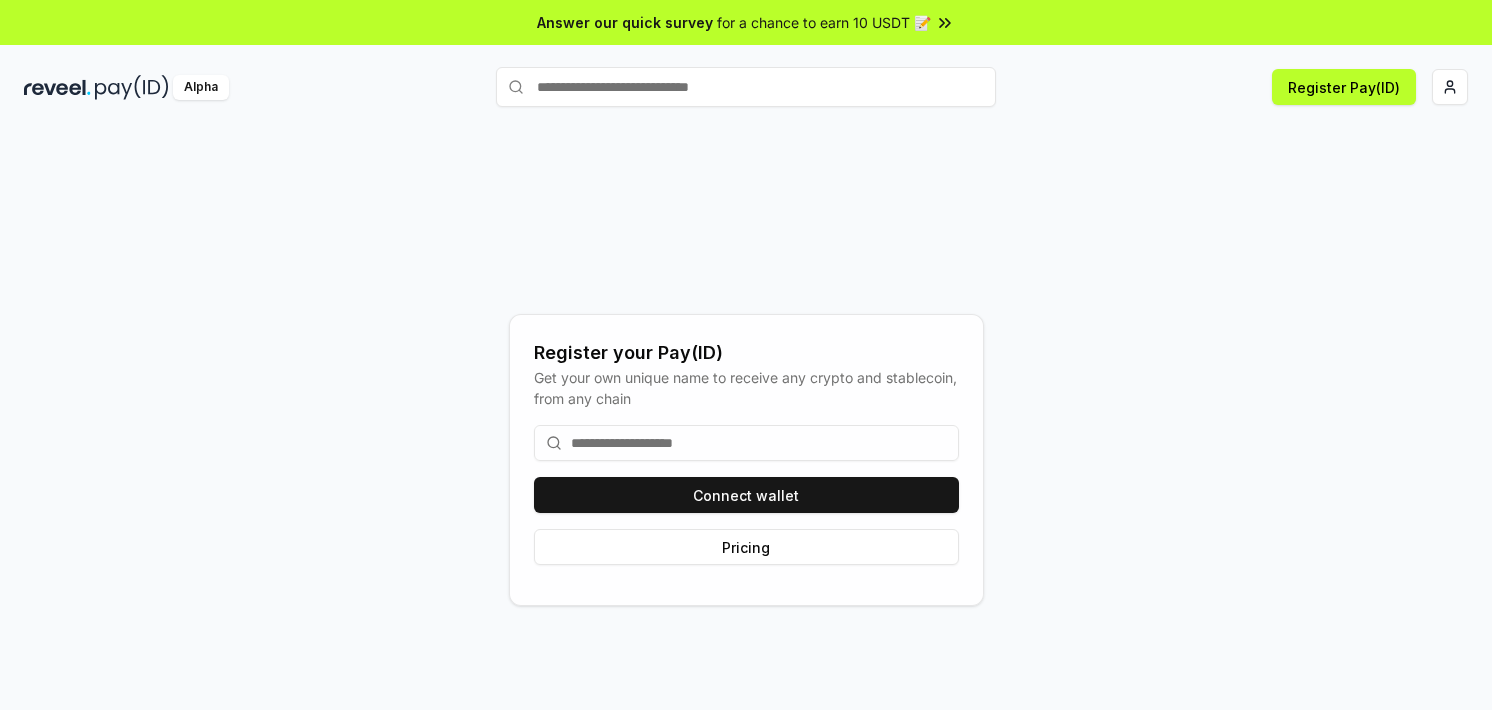 click at bounding box center [746, 443] 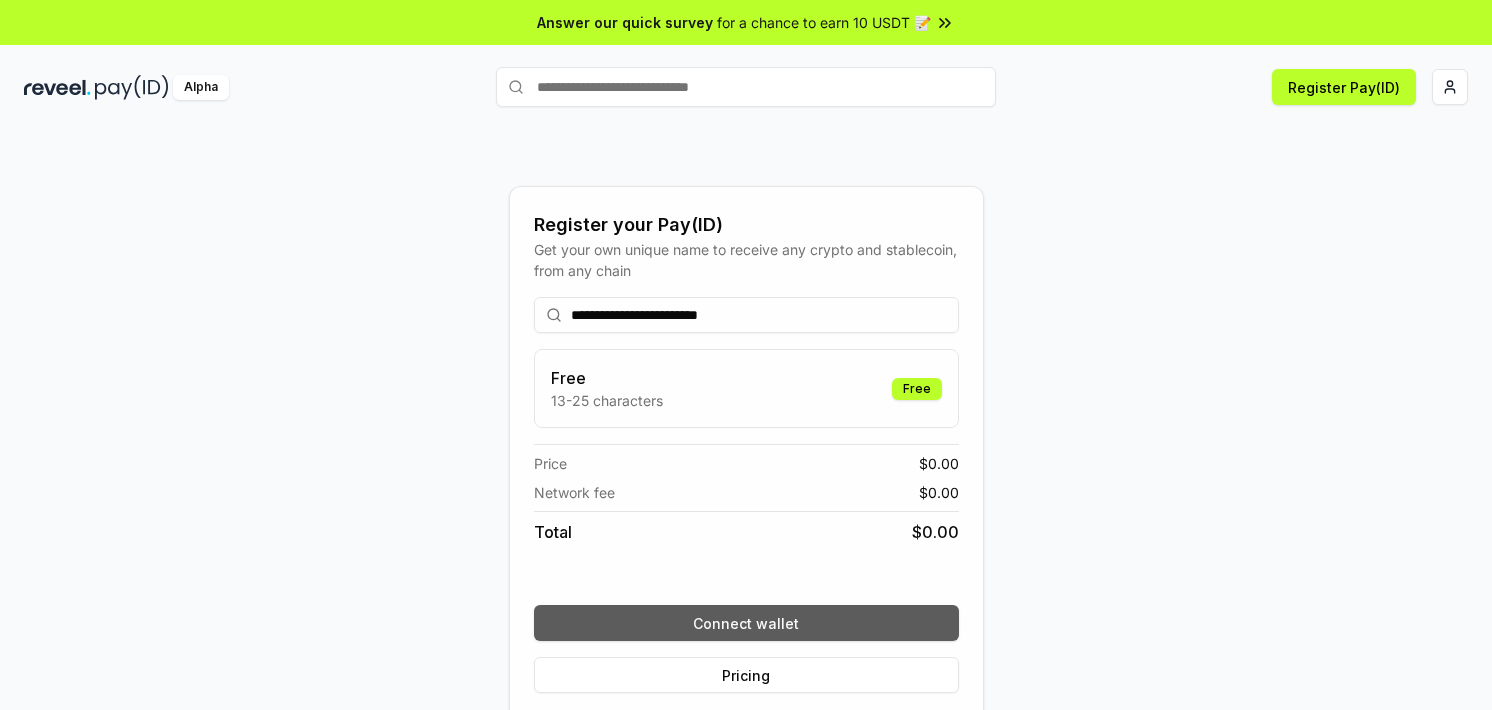 type on "**********" 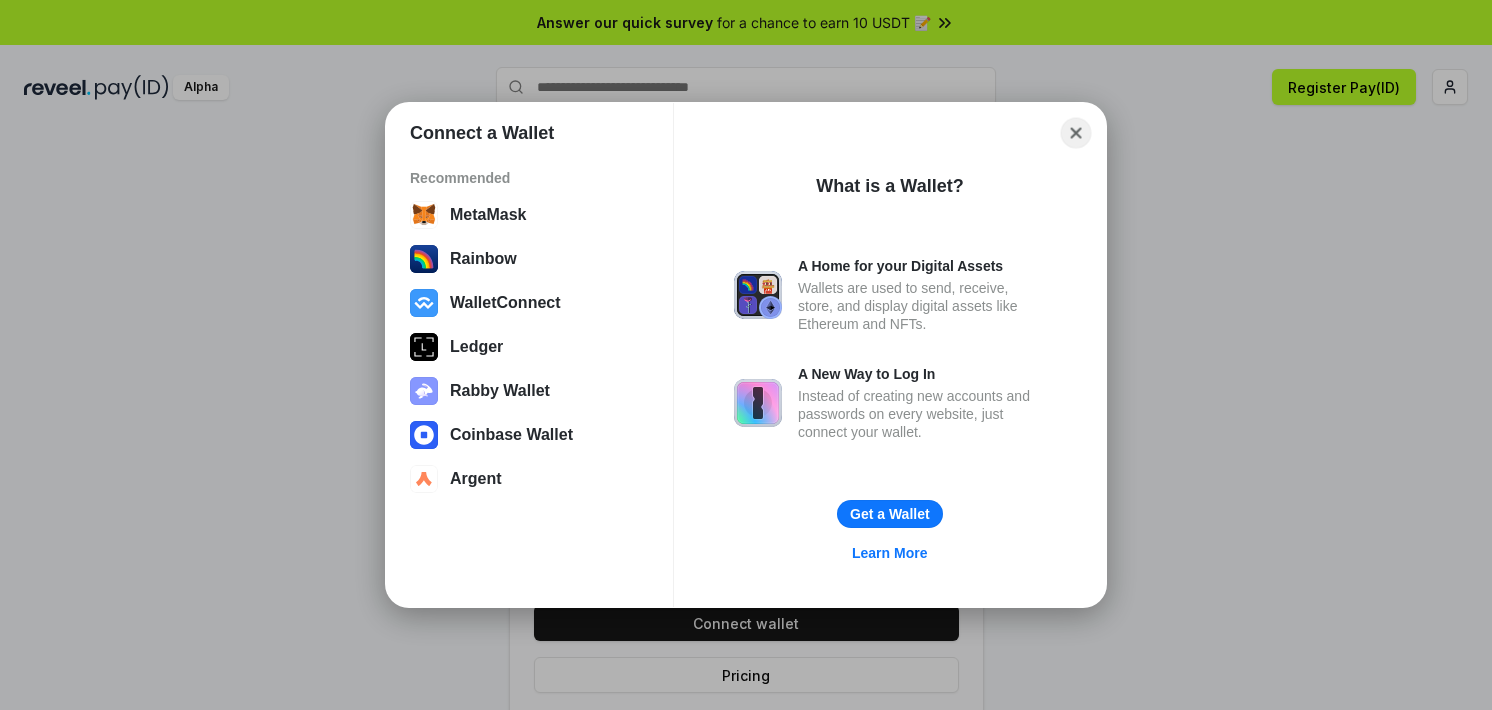 click on "Close" at bounding box center (1076, 133) 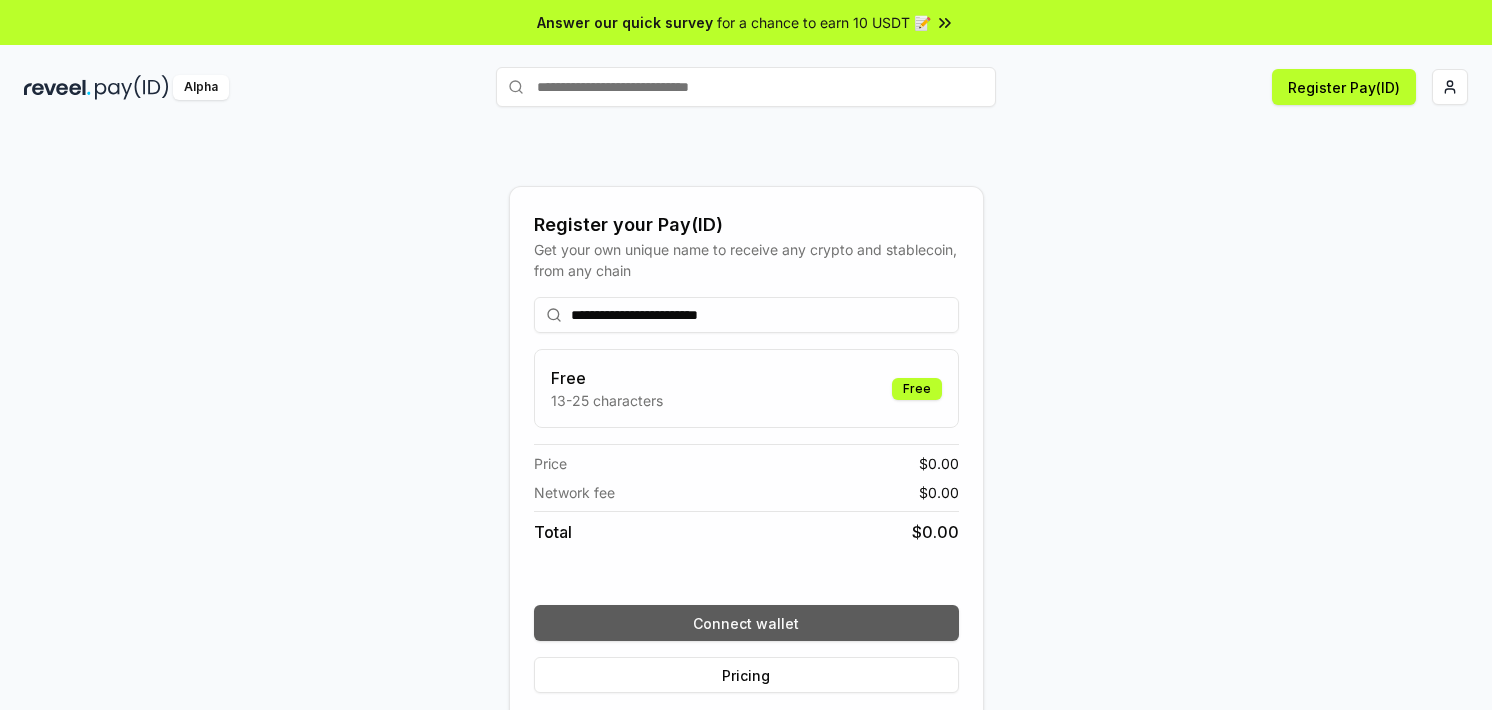click on "Connect wallet" at bounding box center [746, 623] 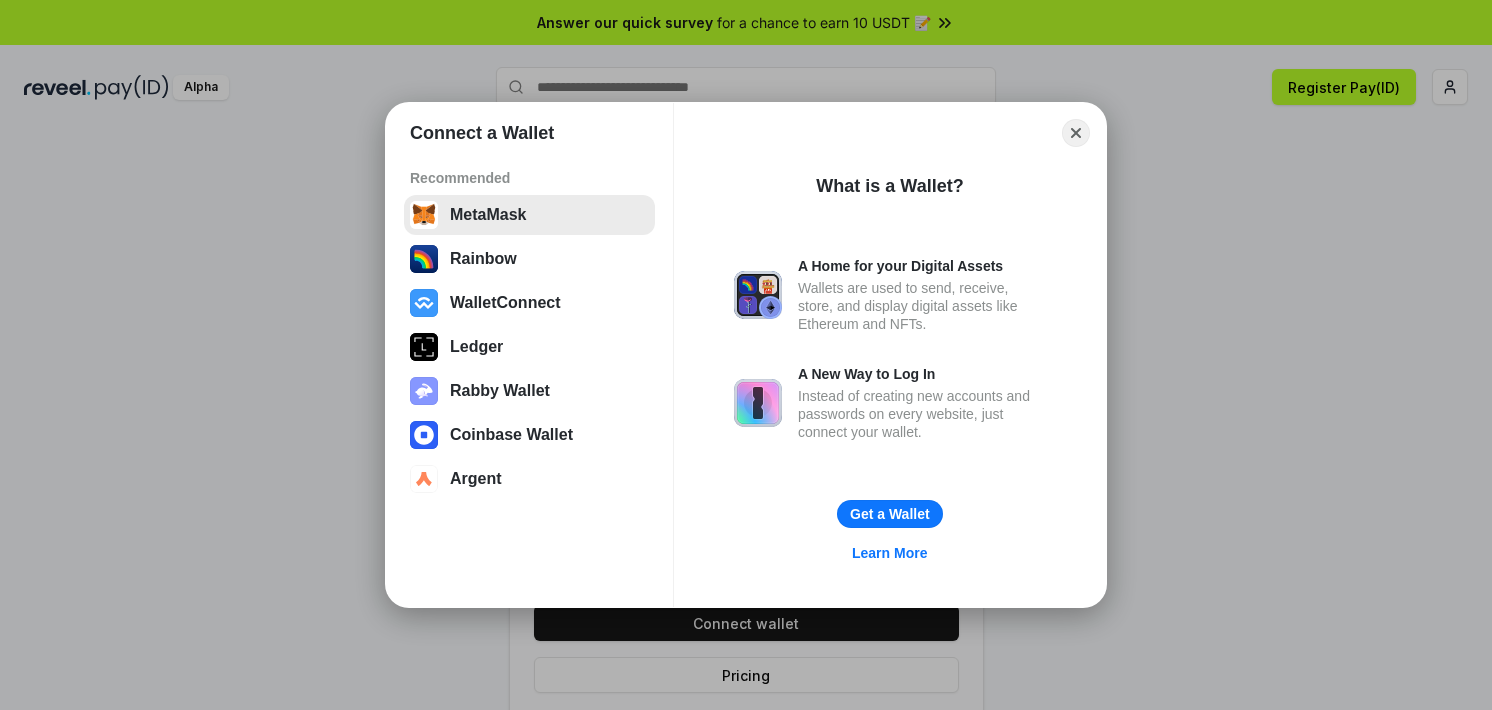 click on "MetaMask" at bounding box center [529, 215] 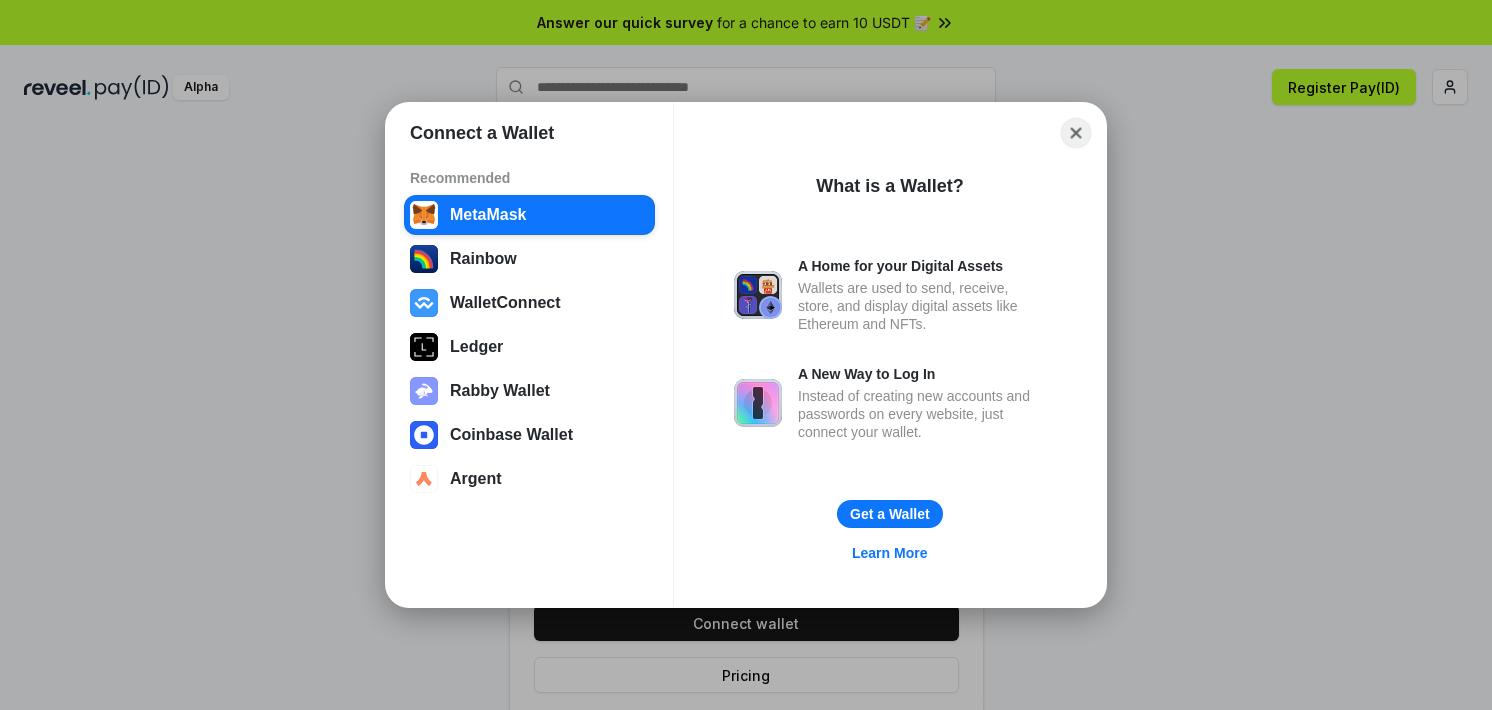 click on "Close" at bounding box center [1076, 133] 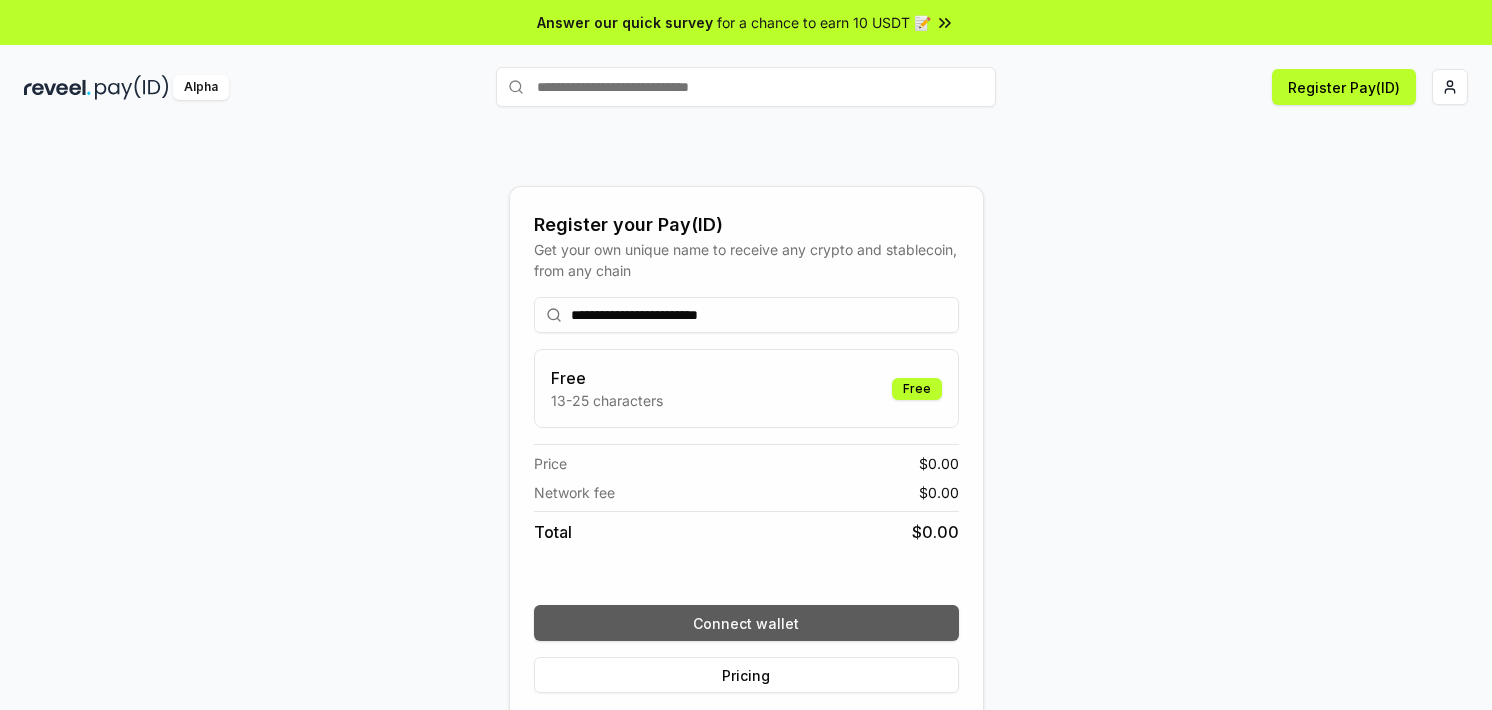 click on "Connect wallet" at bounding box center [746, 623] 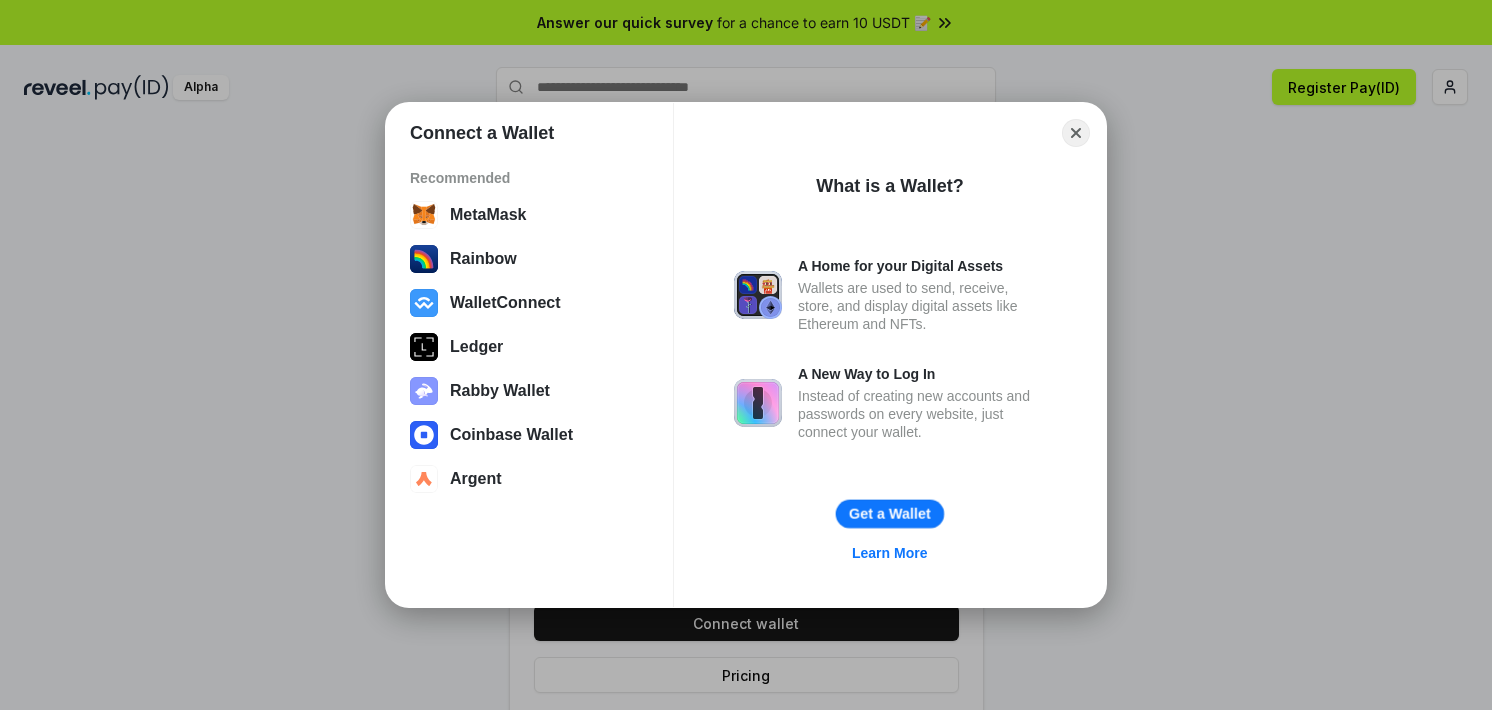 click on "Get a Wallet" at bounding box center (890, 514) 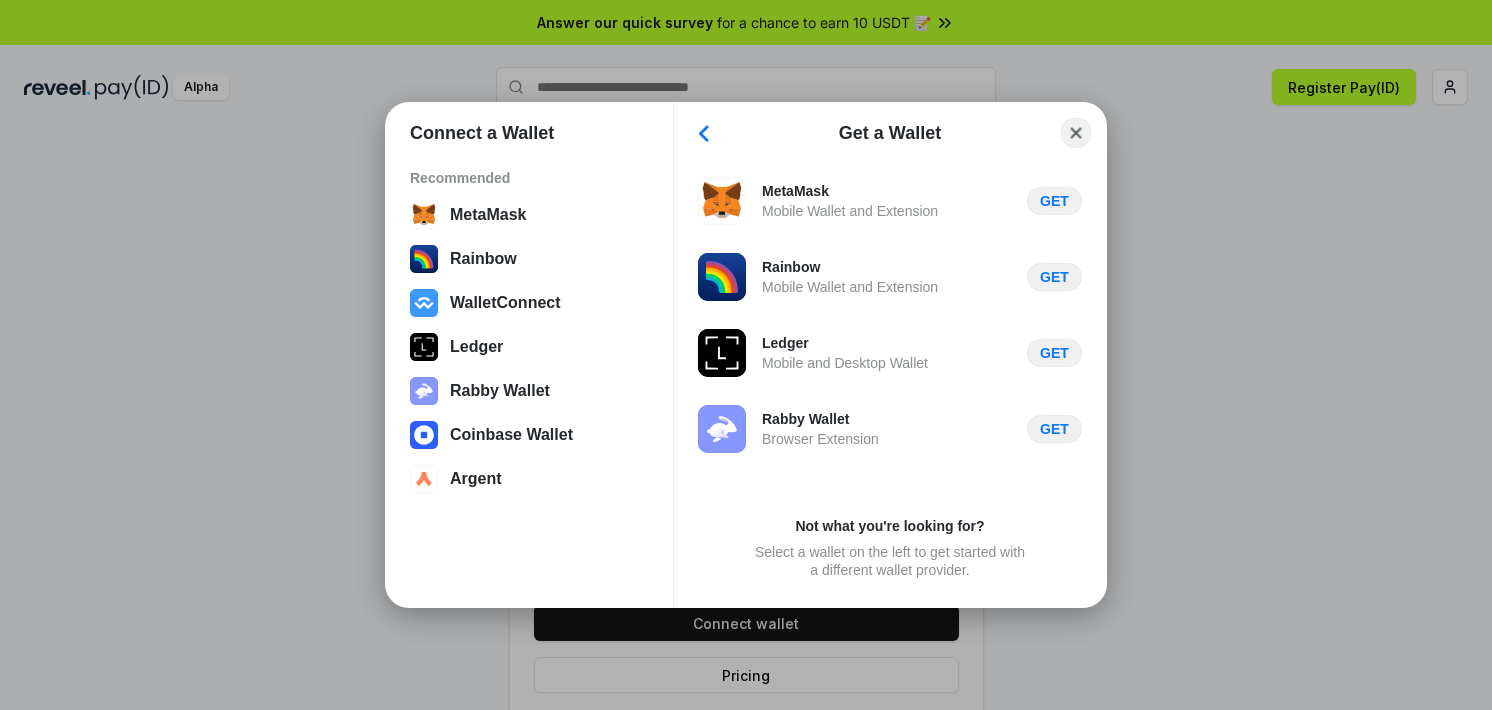 click on "Close" at bounding box center [1076, 133] 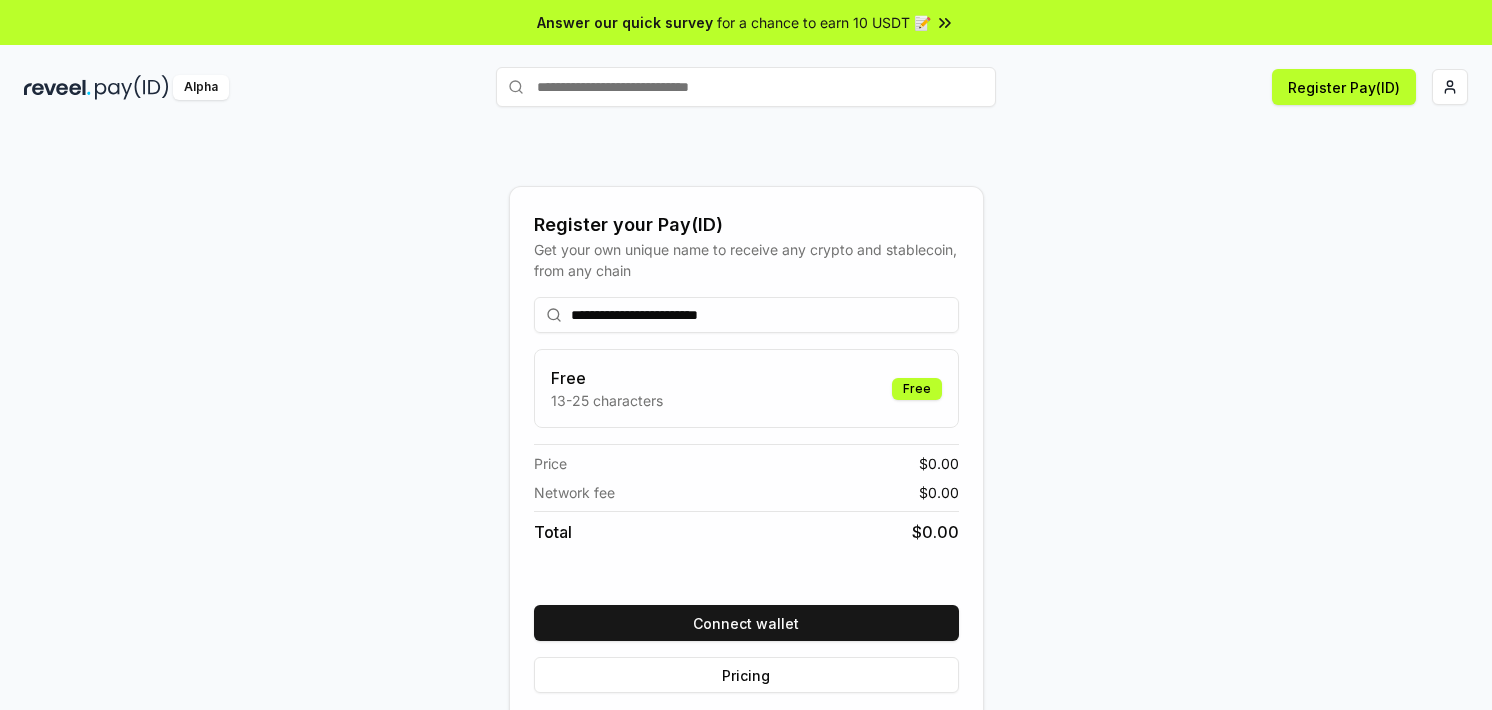 click on "**********" at bounding box center [746, 315] 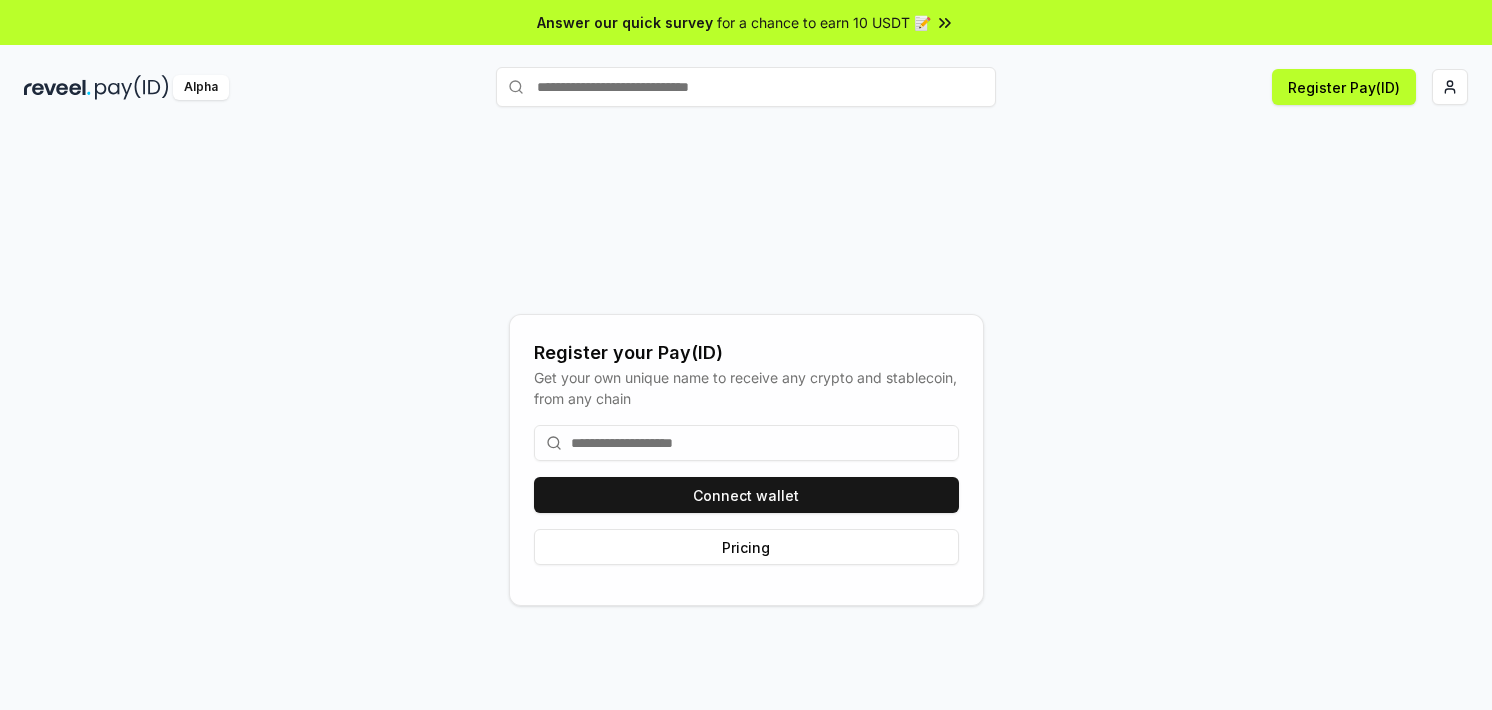 paste on "**********" 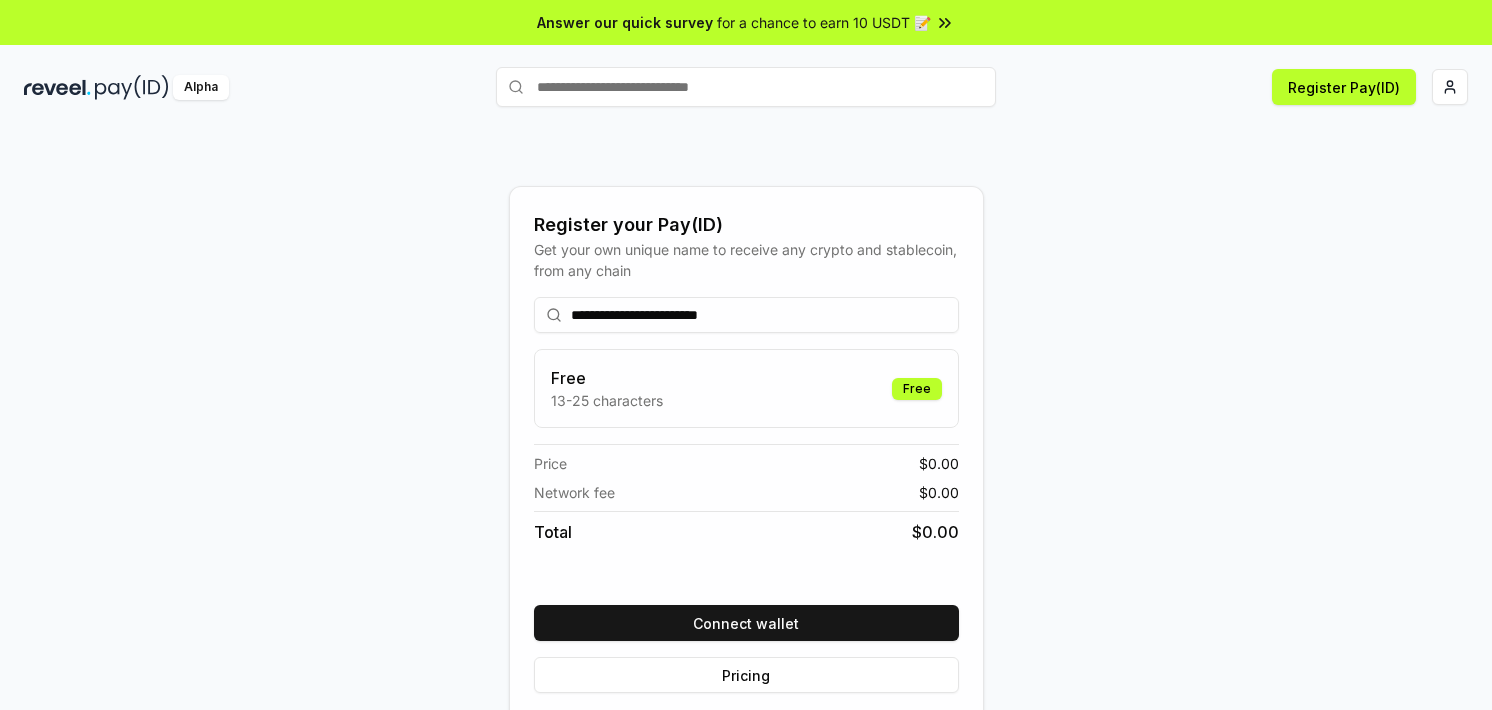 scroll, scrollTop: 56, scrollLeft: 0, axis: vertical 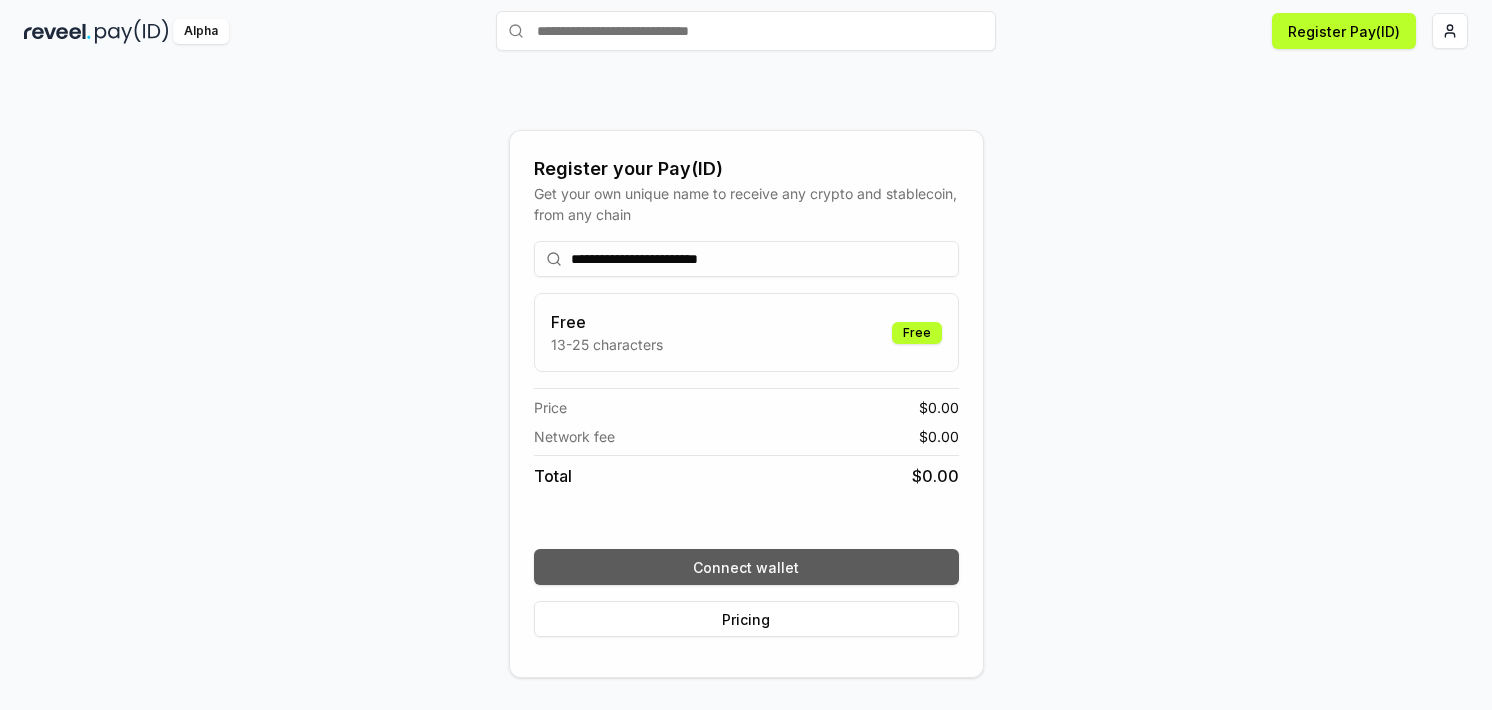 click on "Connect wallet" at bounding box center (746, 567) 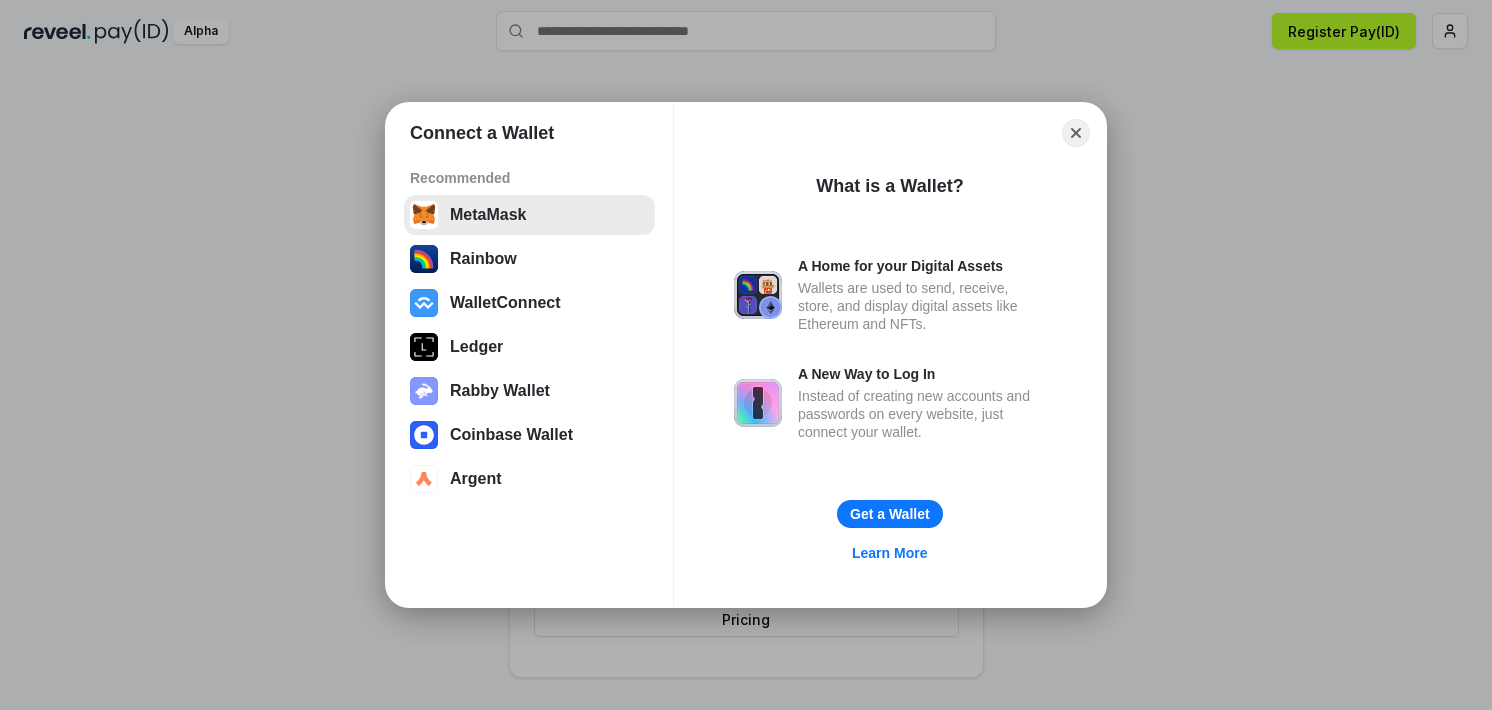 click on "MetaMask" at bounding box center [529, 215] 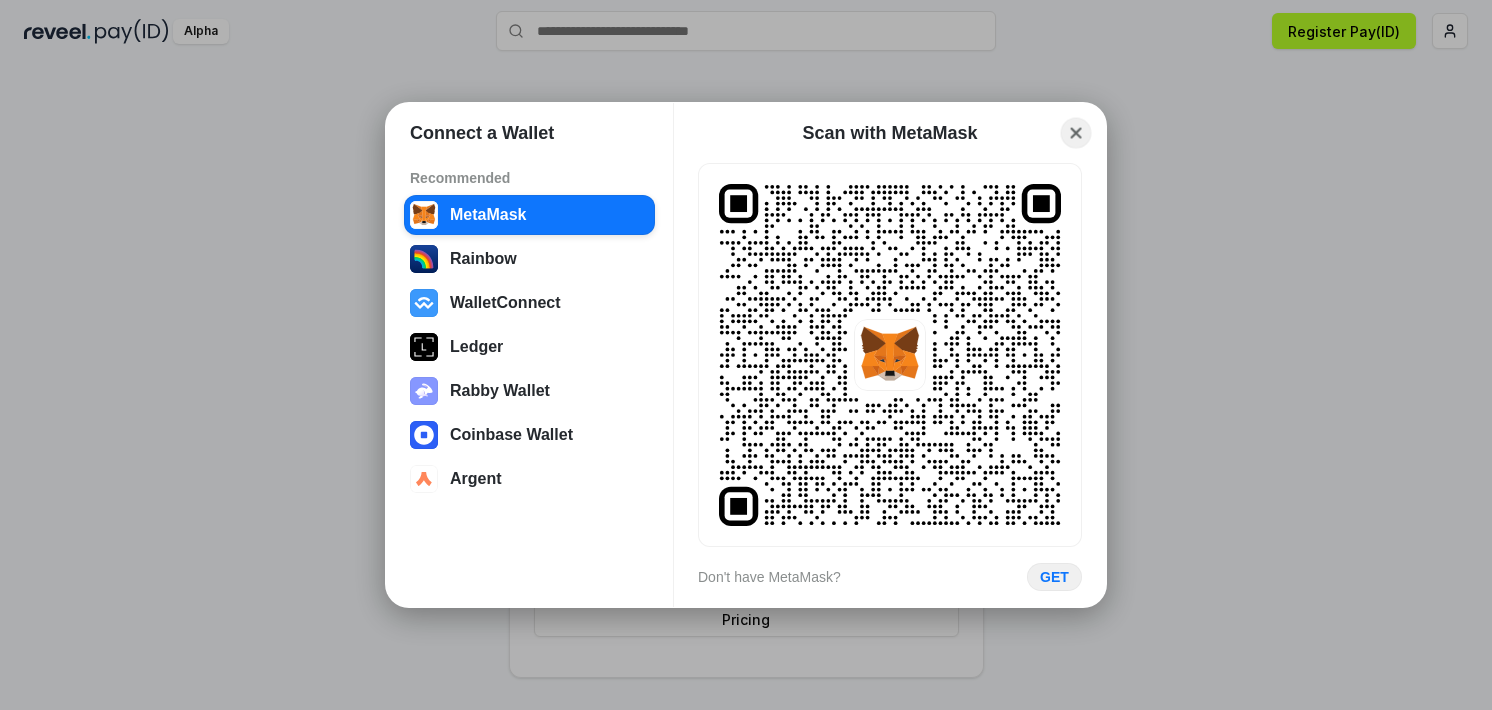 click on "Close" at bounding box center (1076, 133) 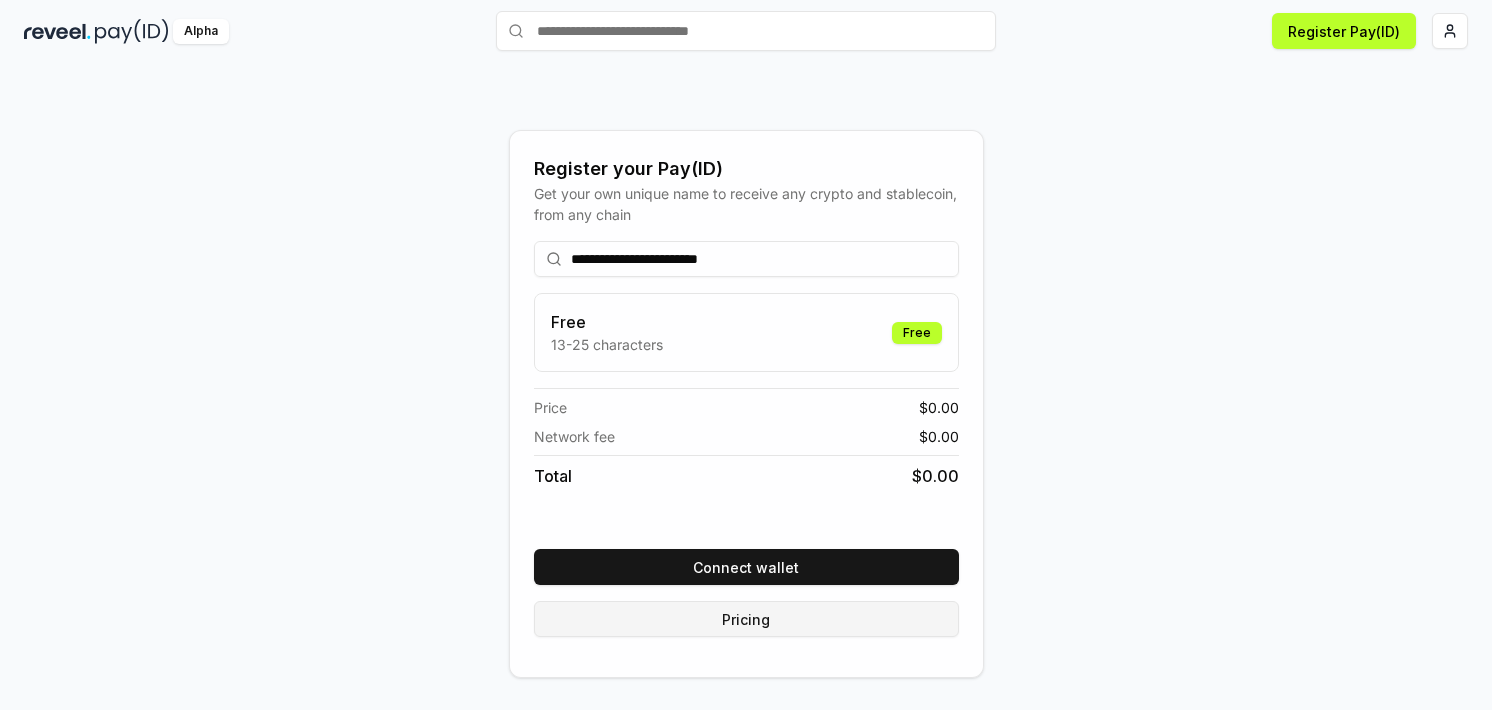 click on "Pricing" at bounding box center (746, 619) 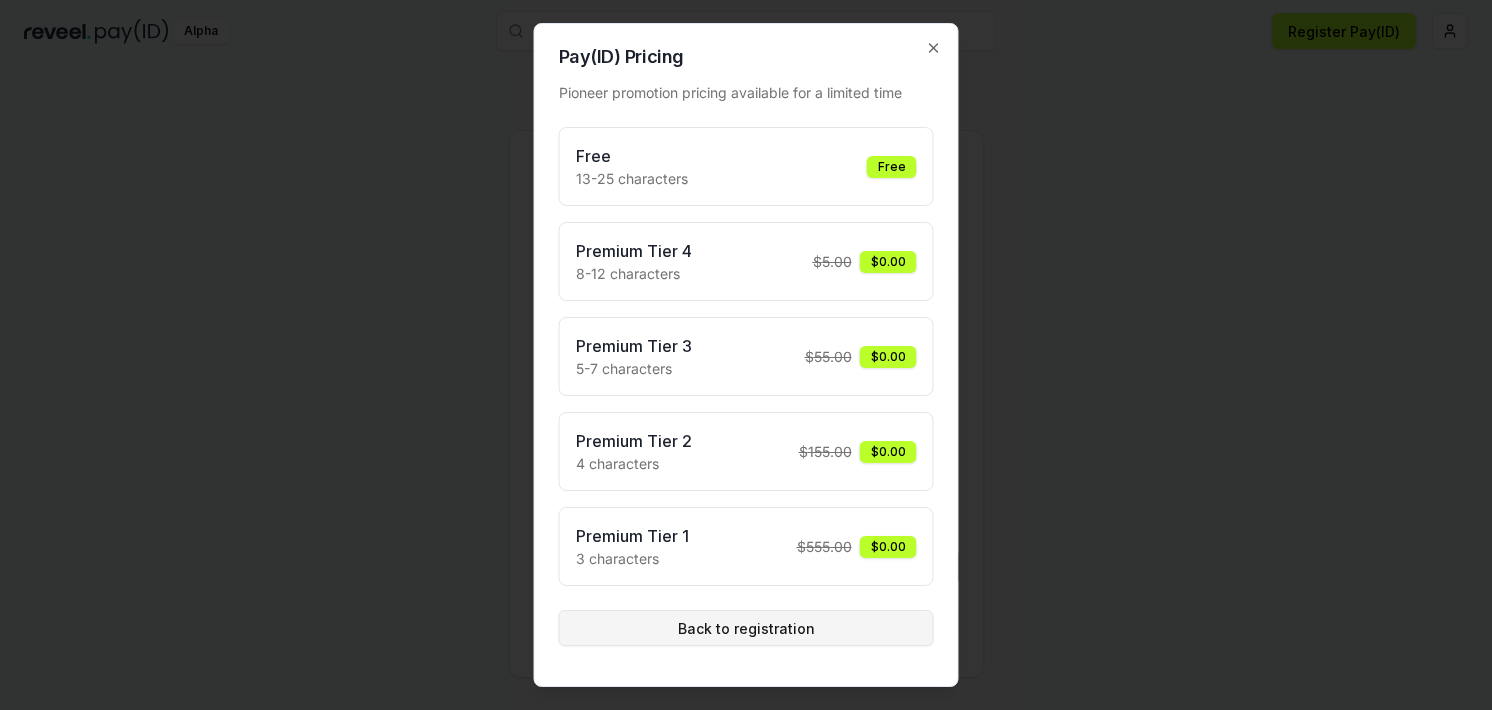 click on "Back to registration" at bounding box center (746, 628) 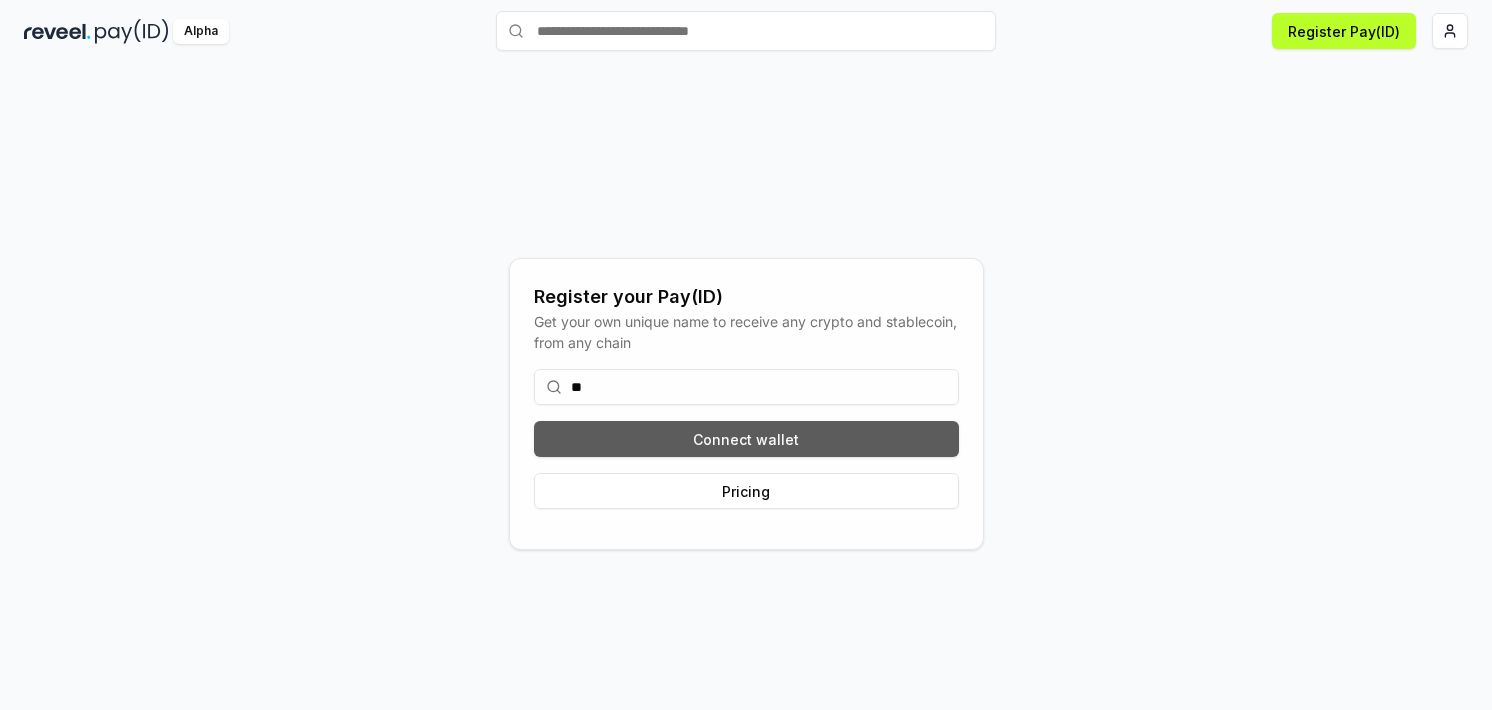 type on "*" 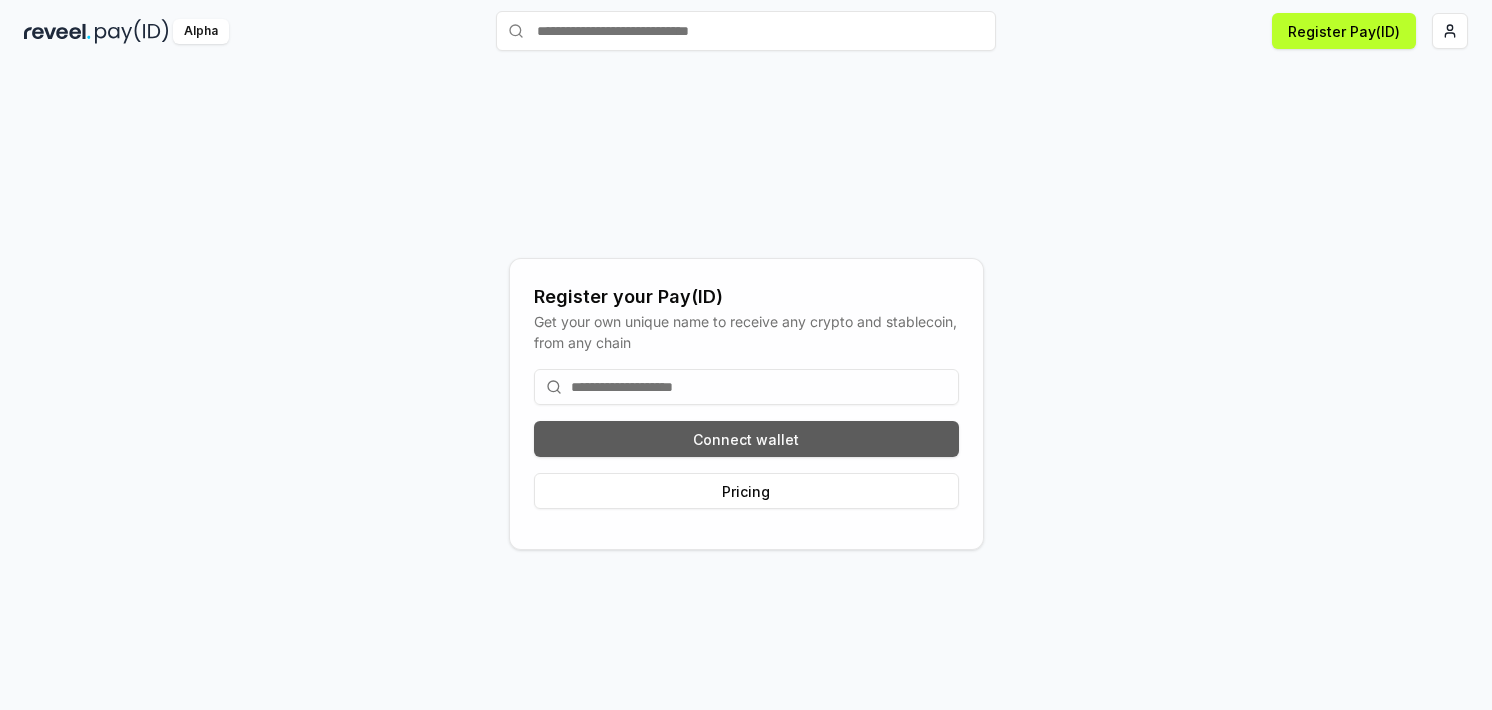 type 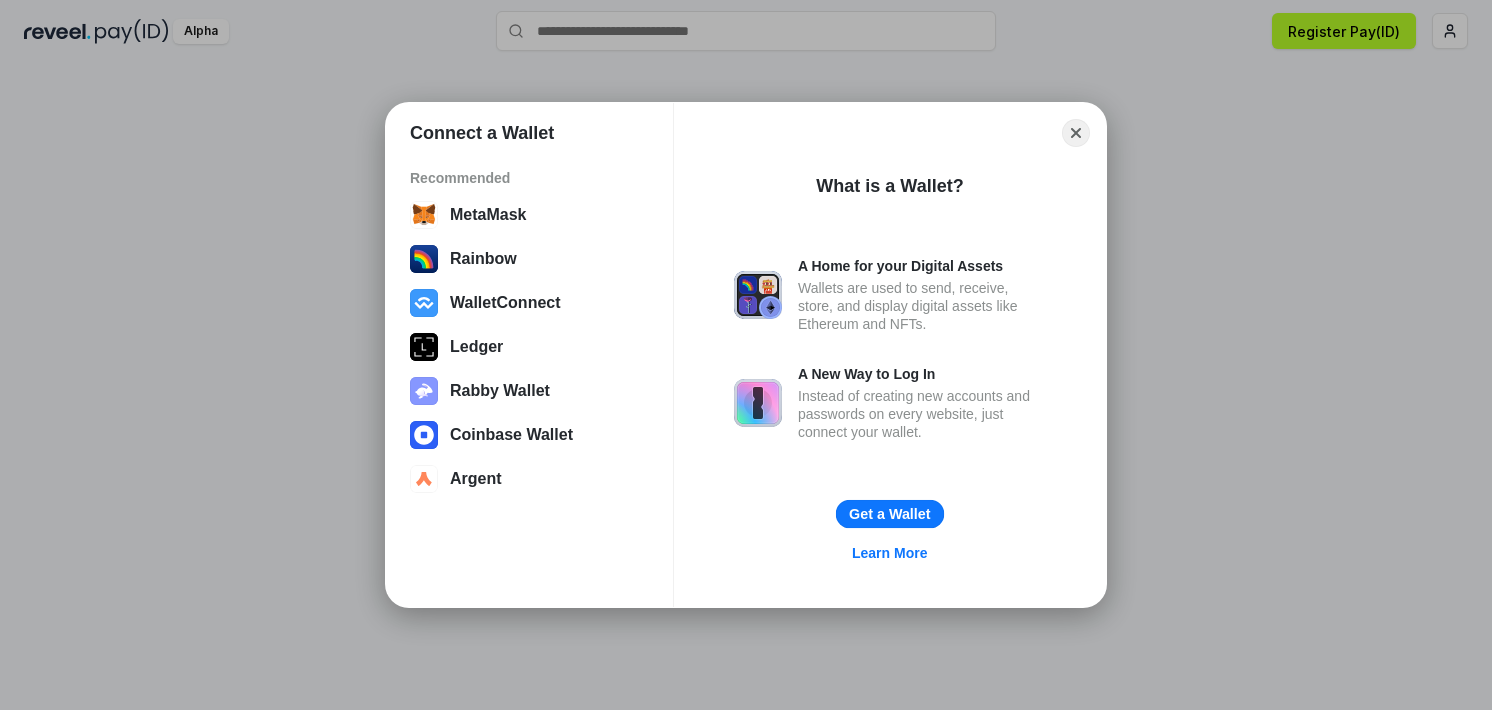 click on "Get a Wallet" at bounding box center [890, 514] 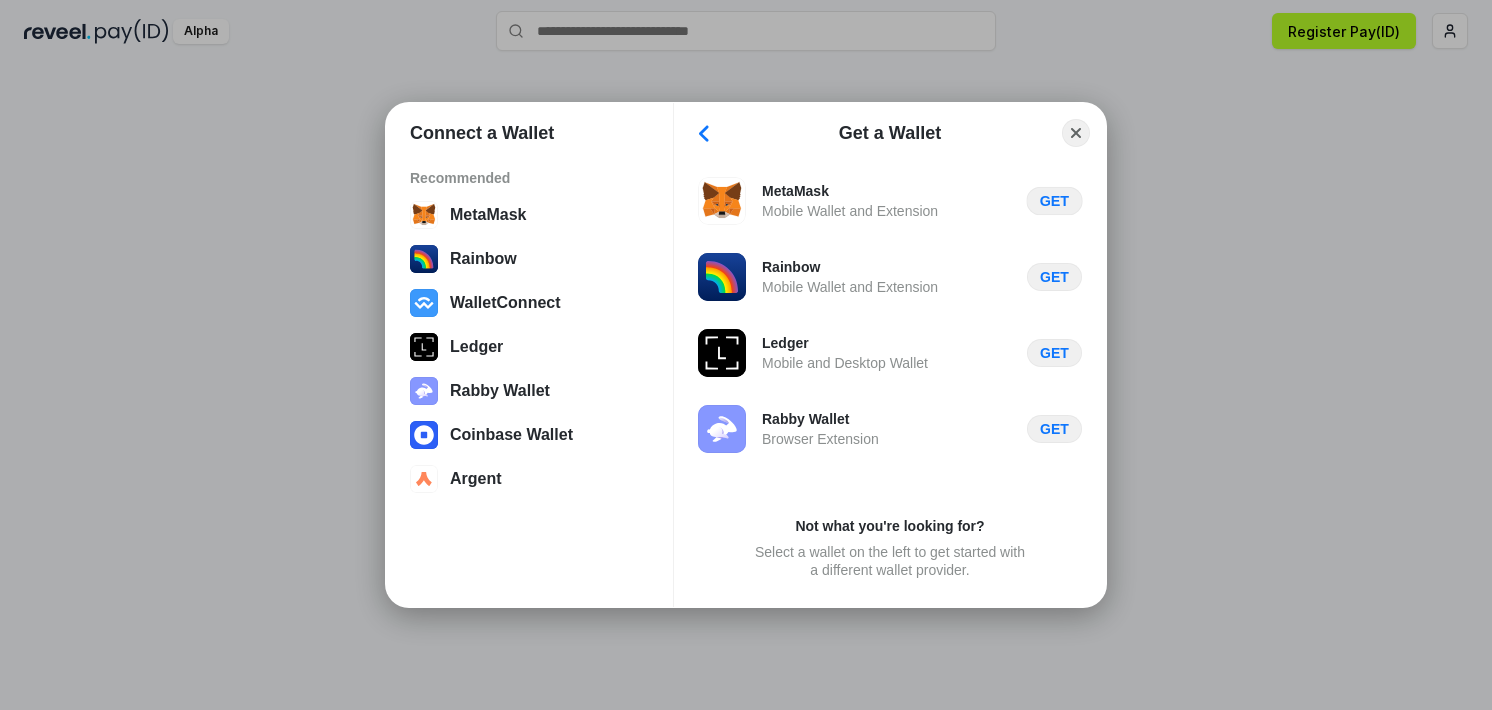 click on "GET" at bounding box center [1055, 201] 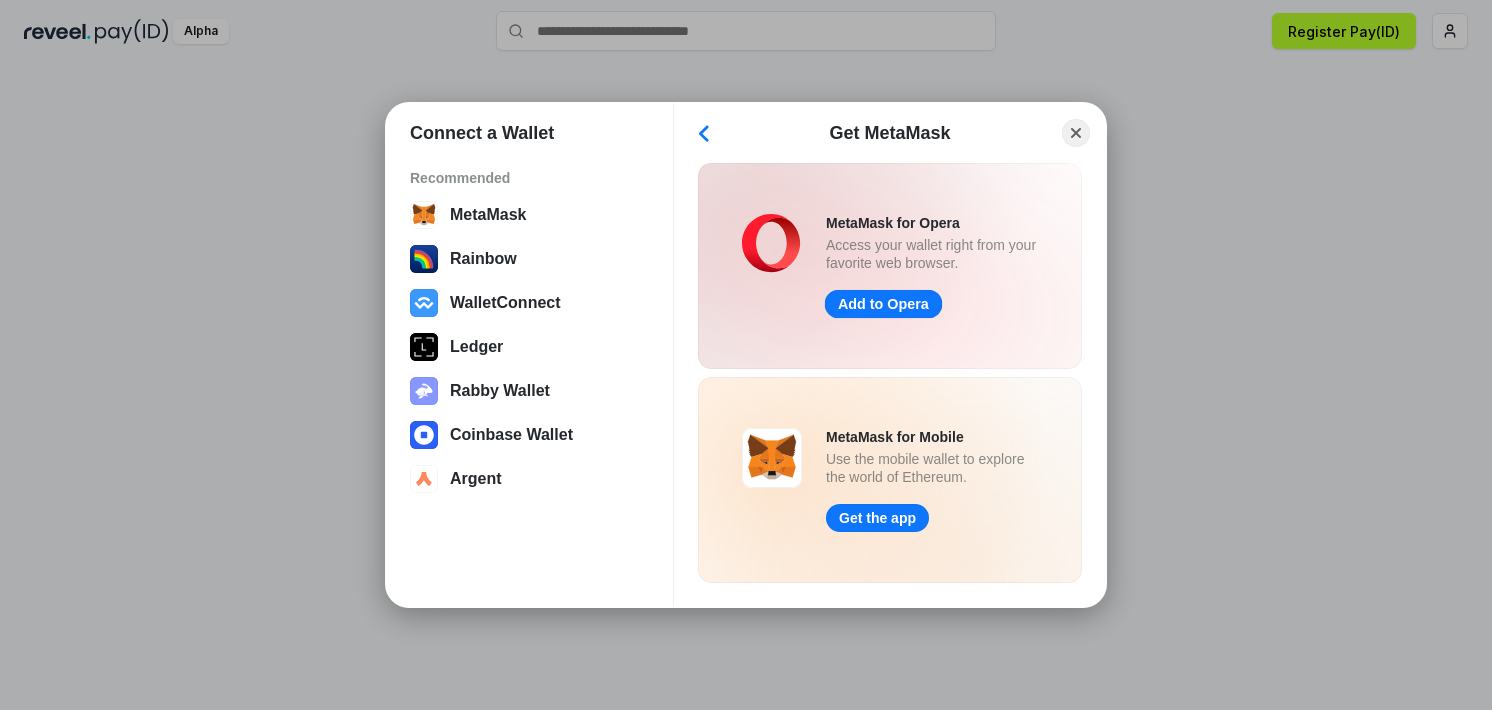 click on "Add to Opera" at bounding box center [884, 304] 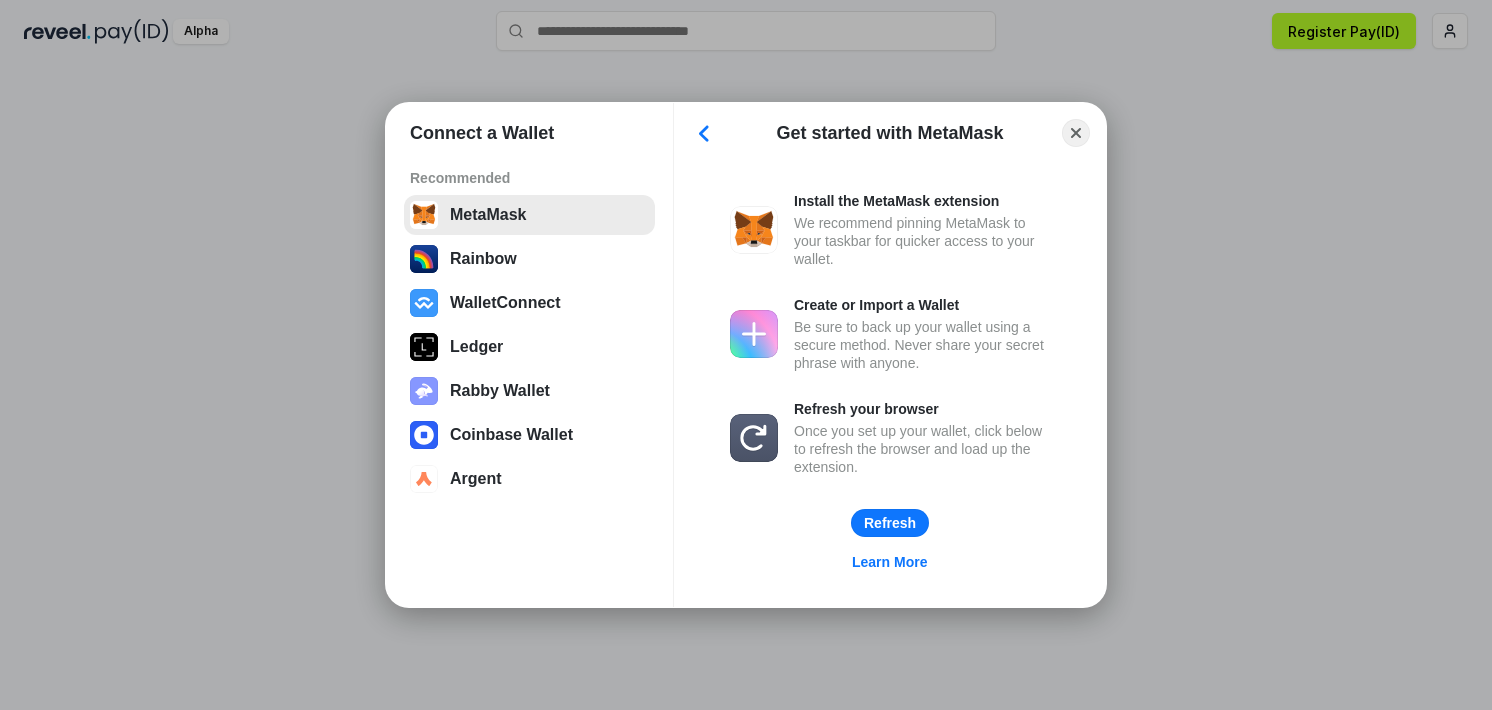 click on "MetaMask" at bounding box center (529, 215) 